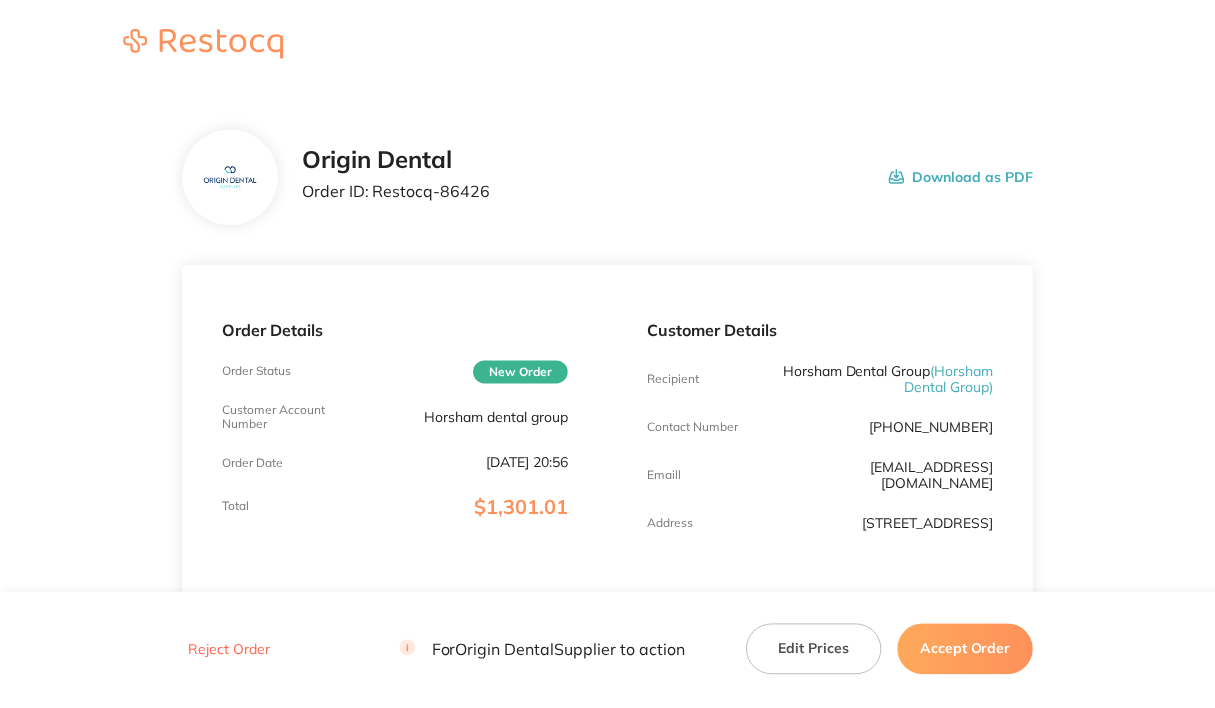 scroll, scrollTop: 0, scrollLeft: 0, axis: both 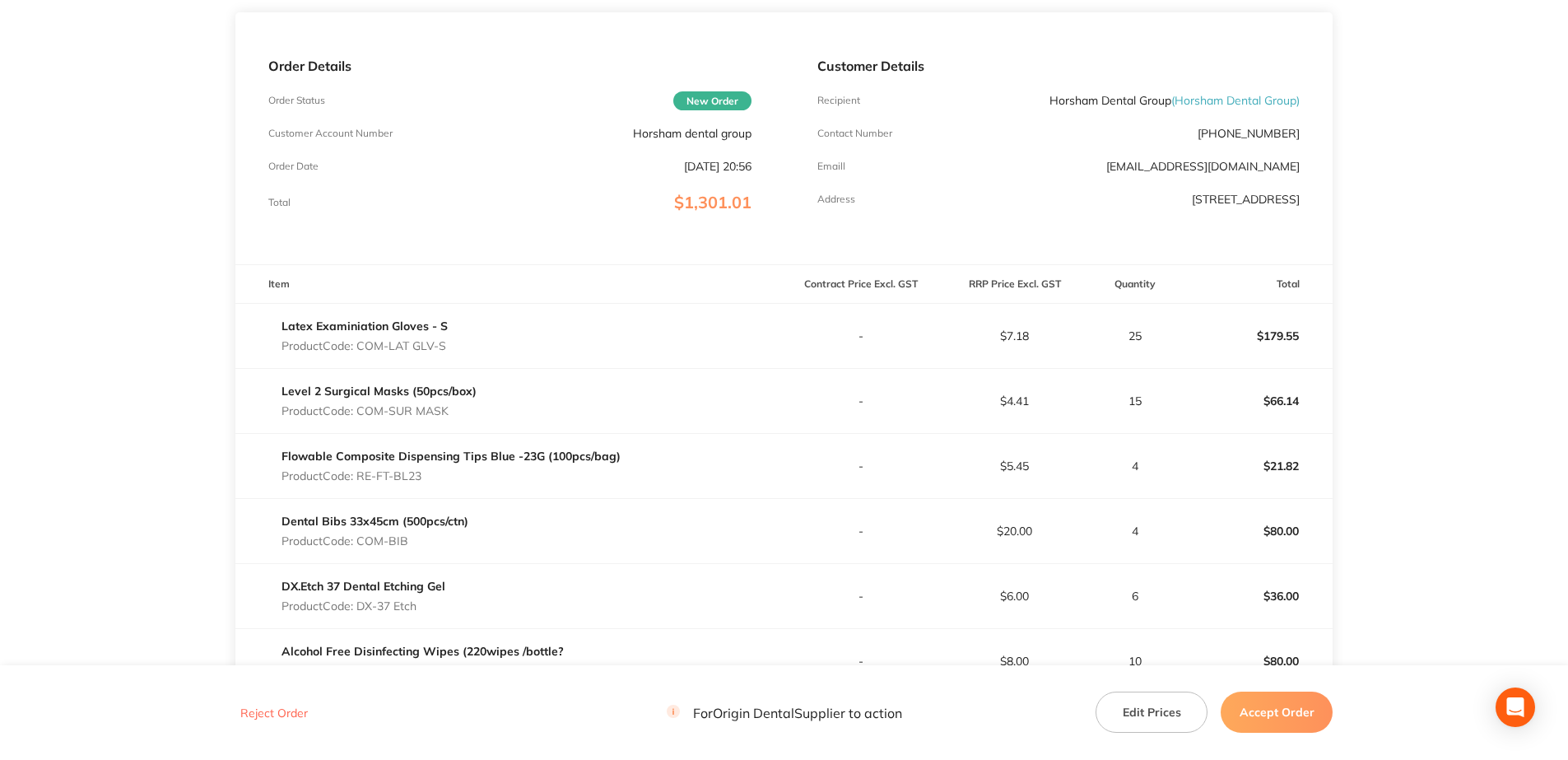 drag, startPoint x: 359, startPoint y: 352, endPoint x: 549, endPoint y: 351, distance: 190.00263 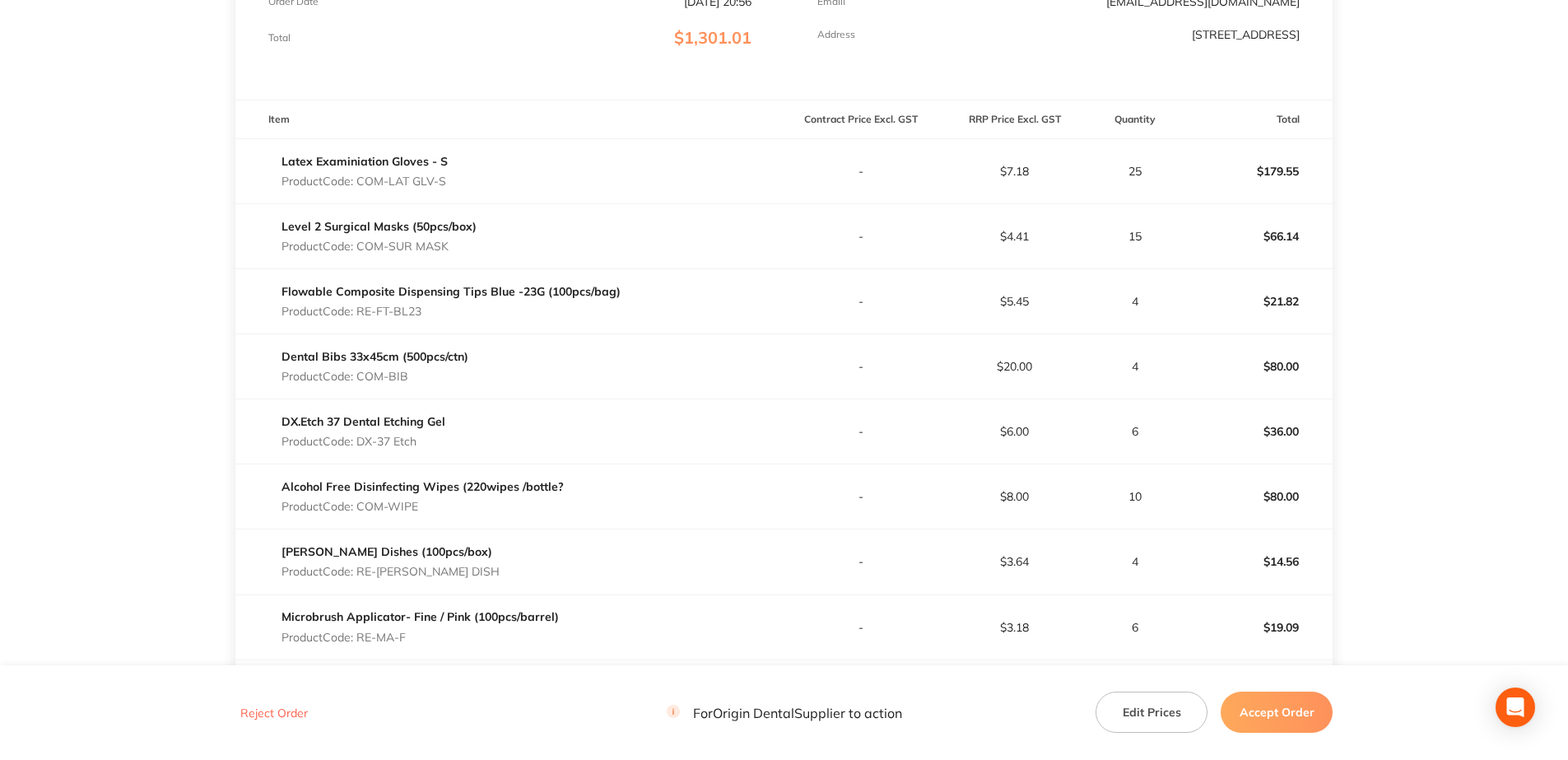 scroll, scrollTop: 412, scrollLeft: 0, axis: vertical 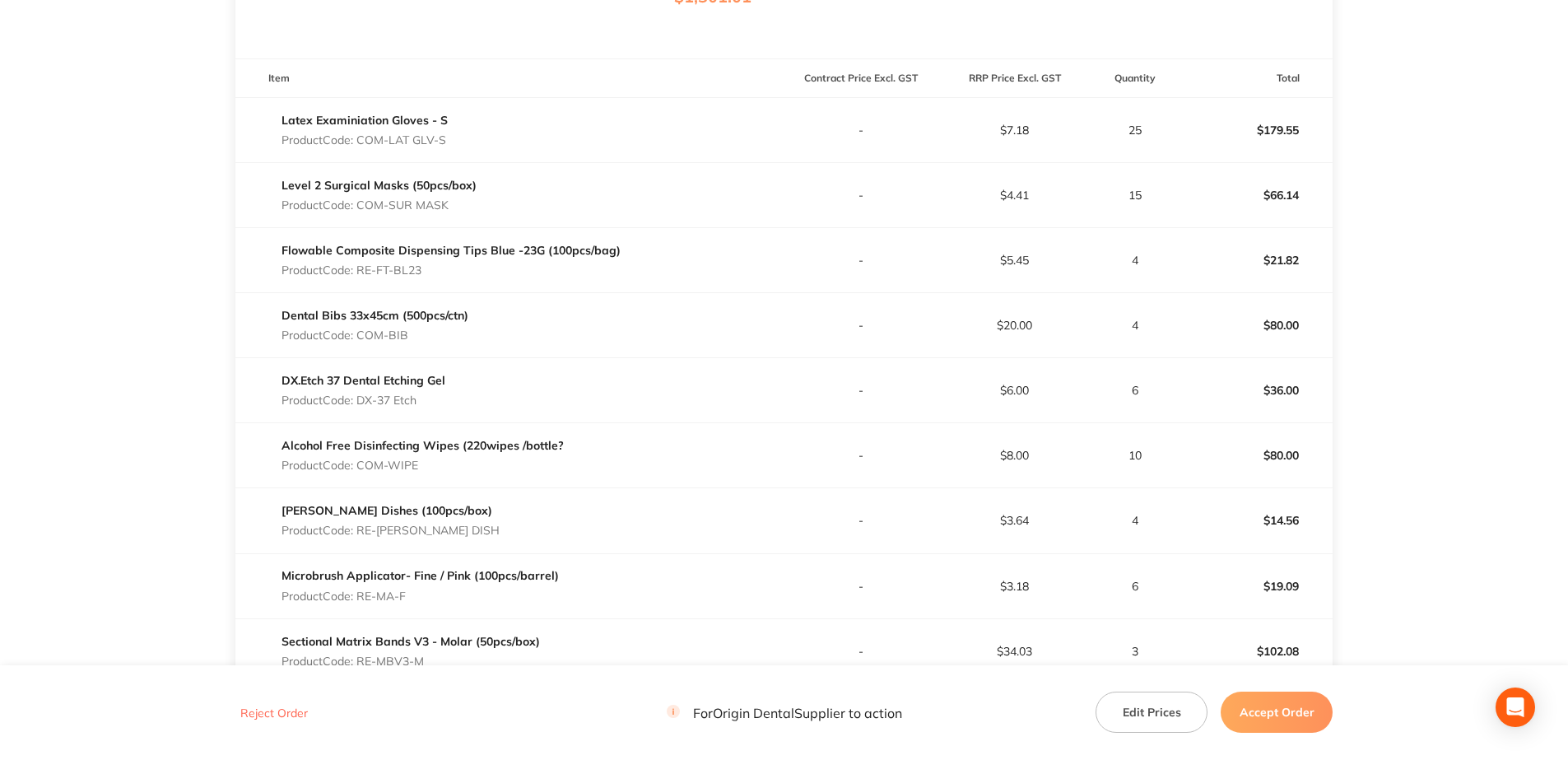 drag, startPoint x: 370, startPoint y: 332, endPoint x: 496, endPoint y: 328, distance: 126.06348 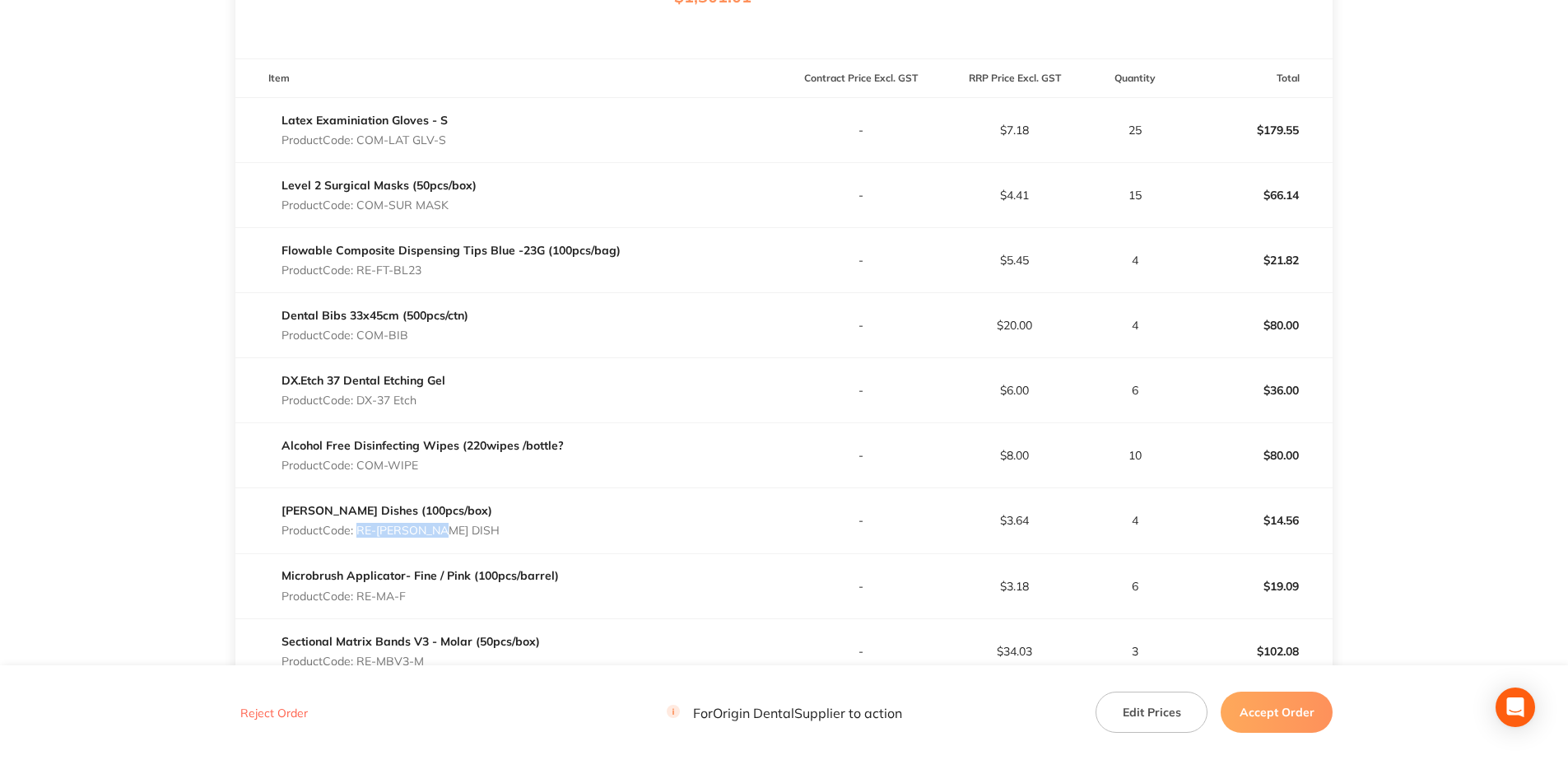 drag, startPoint x: 356, startPoint y: 530, endPoint x: 630, endPoint y: 529, distance: 274.0018 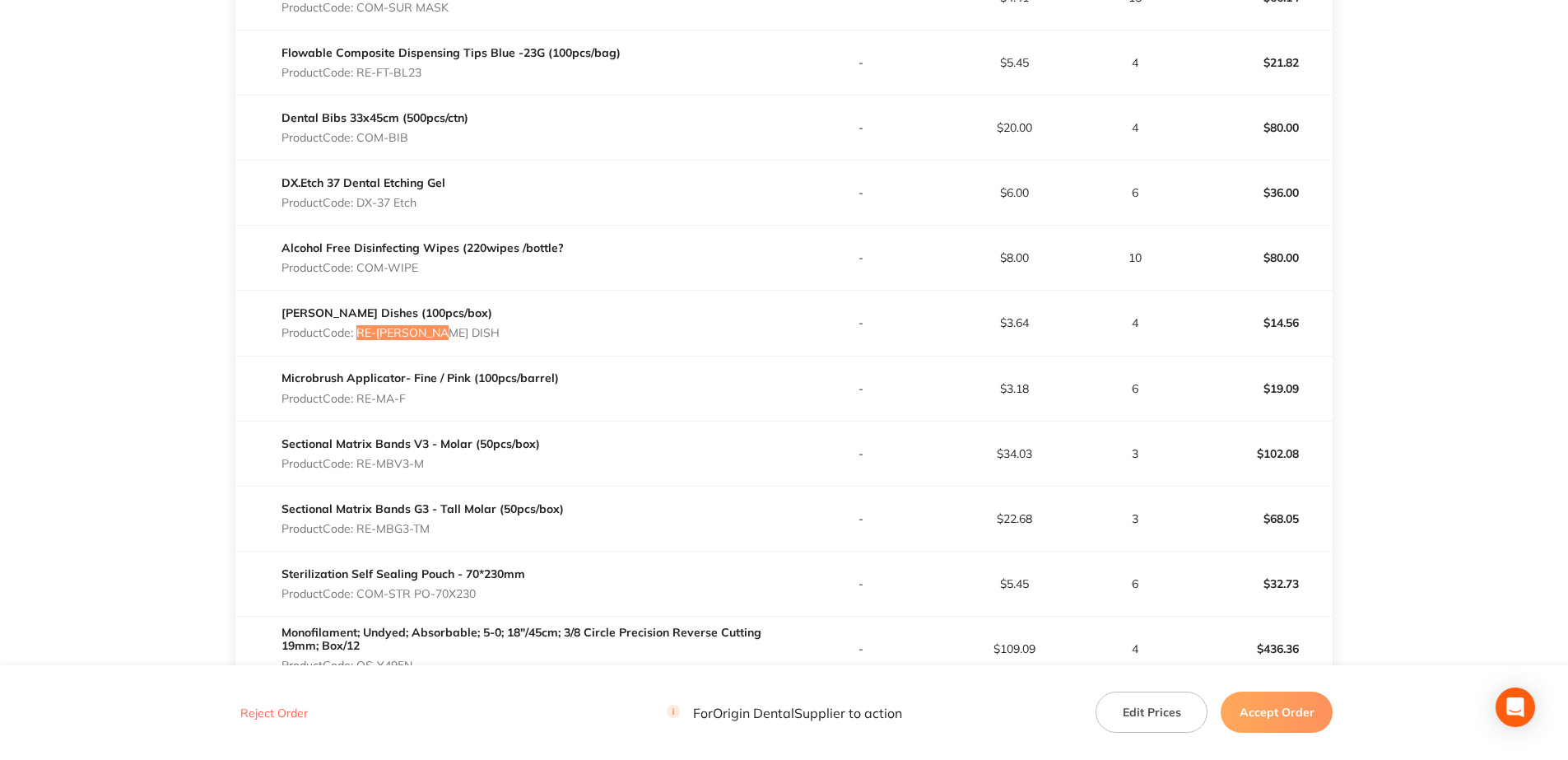 scroll, scrollTop: 618, scrollLeft: 0, axis: vertical 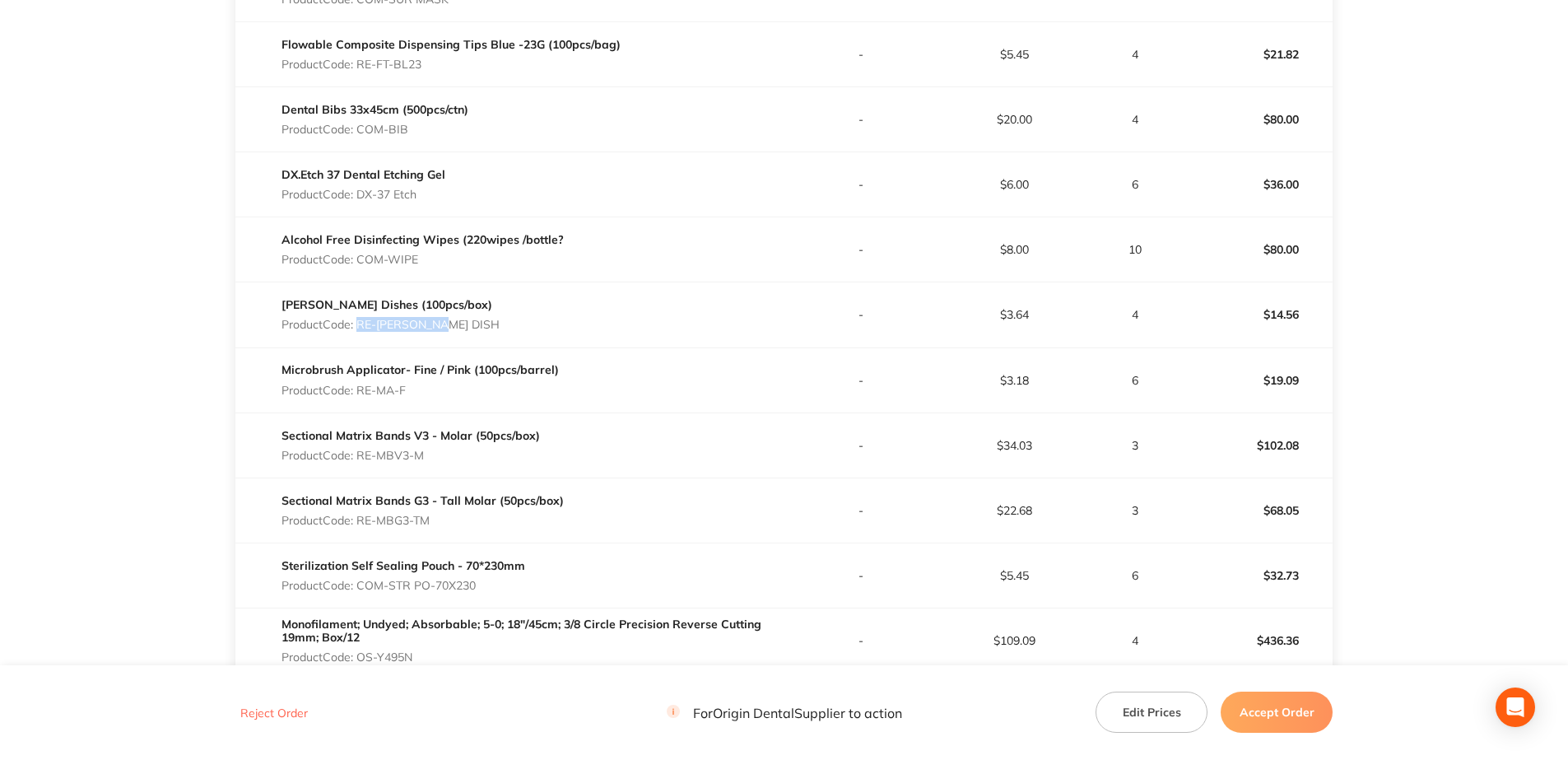 drag, startPoint x: 360, startPoint y: 395, endPoint x: 485, endPoint y: 394, distance: 125.004 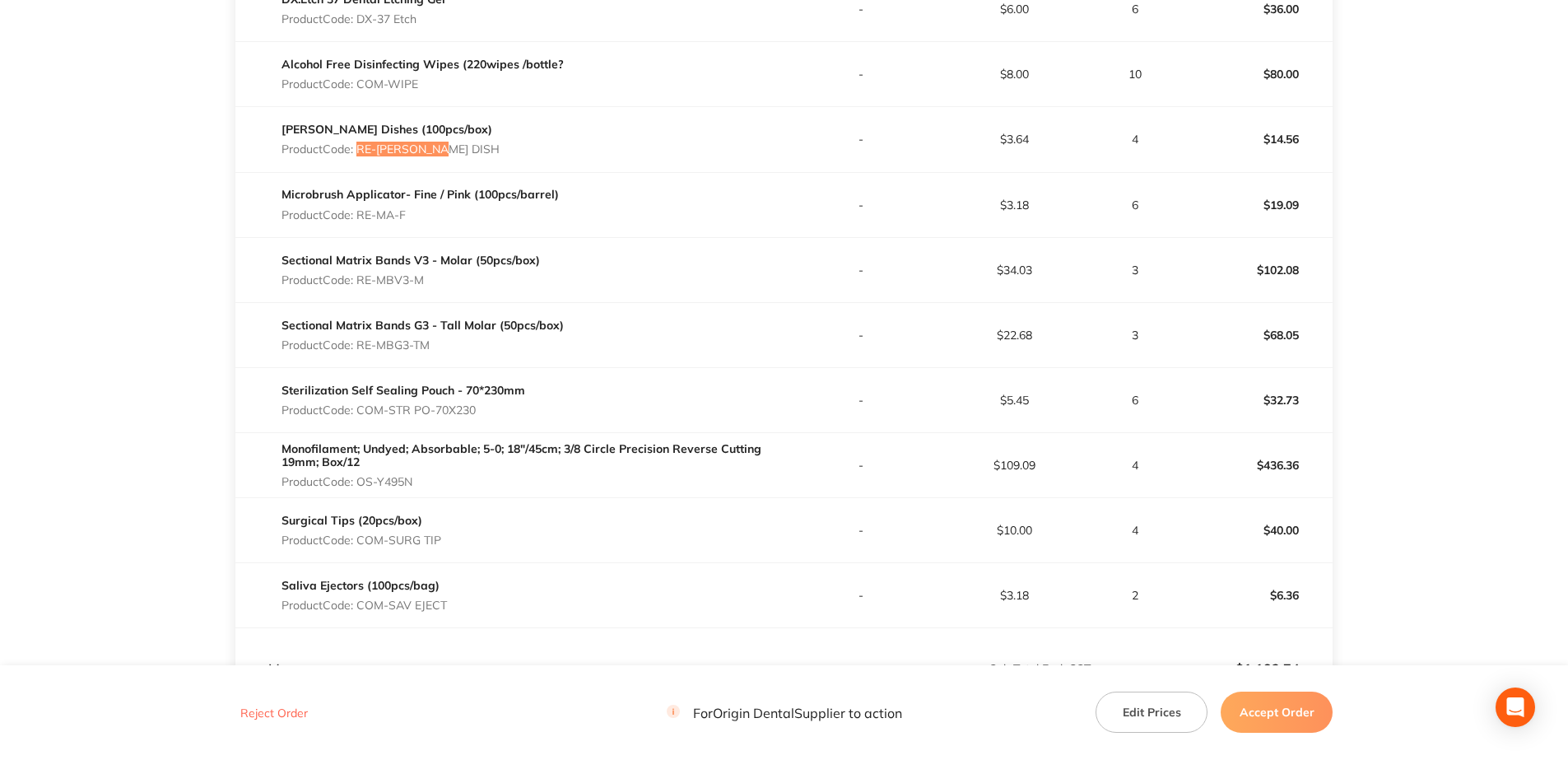 scroll, scrollTop: 823, scrollLeft: 0, axis: vertical 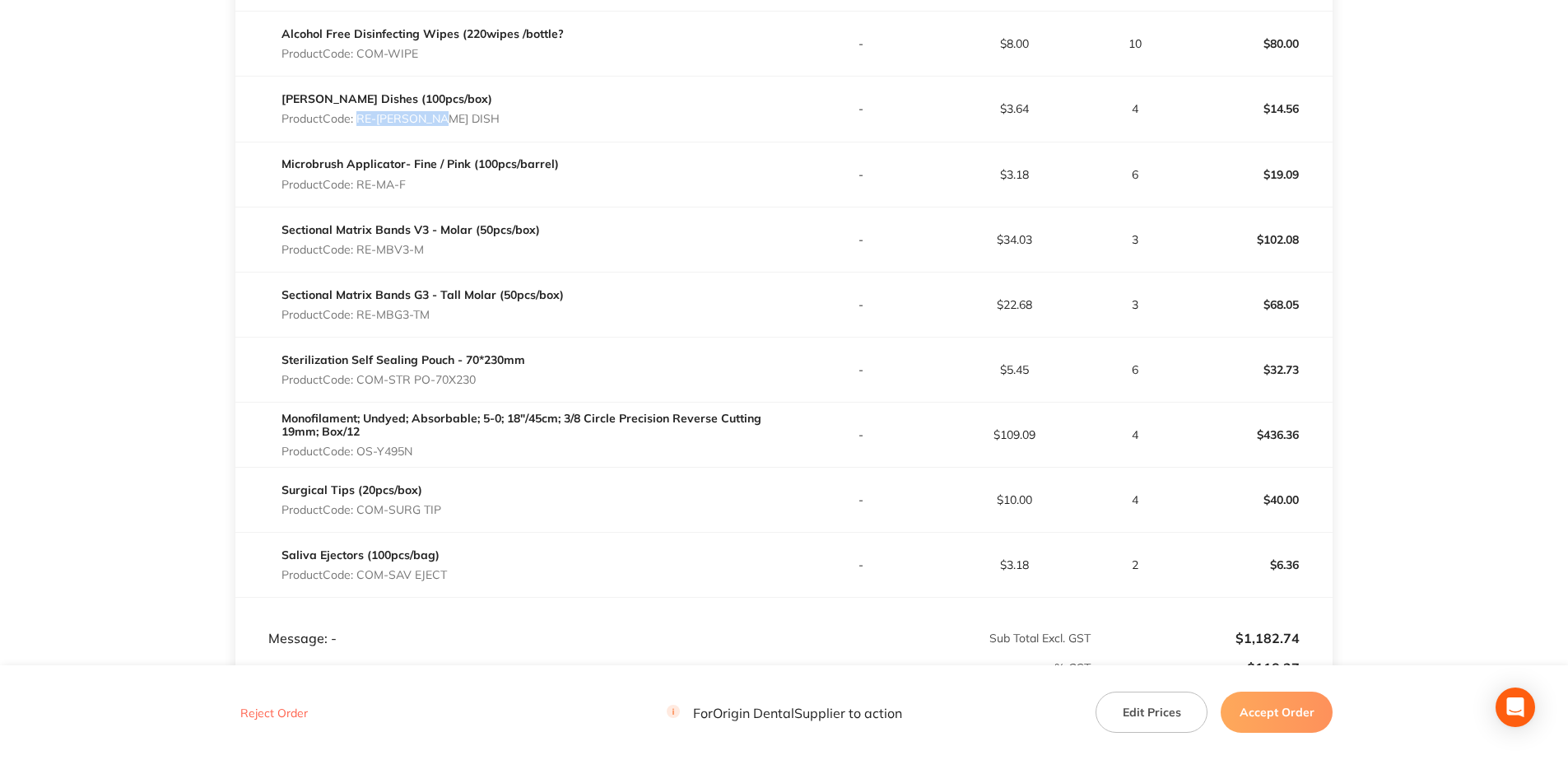 drag, startPoint x: 360, startPoint y: 450, endPoint x: 462, endPoint y: 450, distance: 102 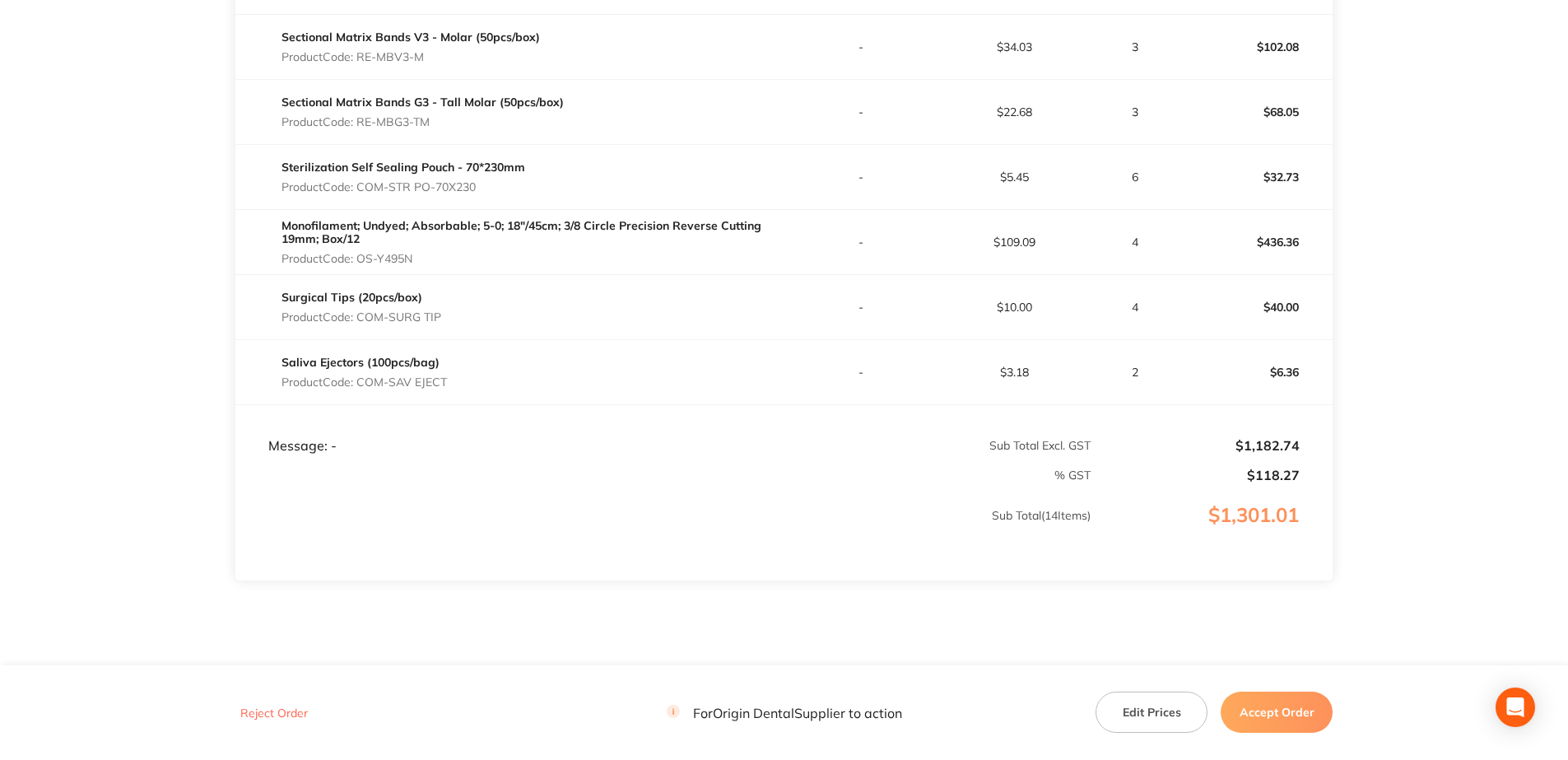 scroll, scrollTop: 1063, scrollLeft: 0, axis: vertical 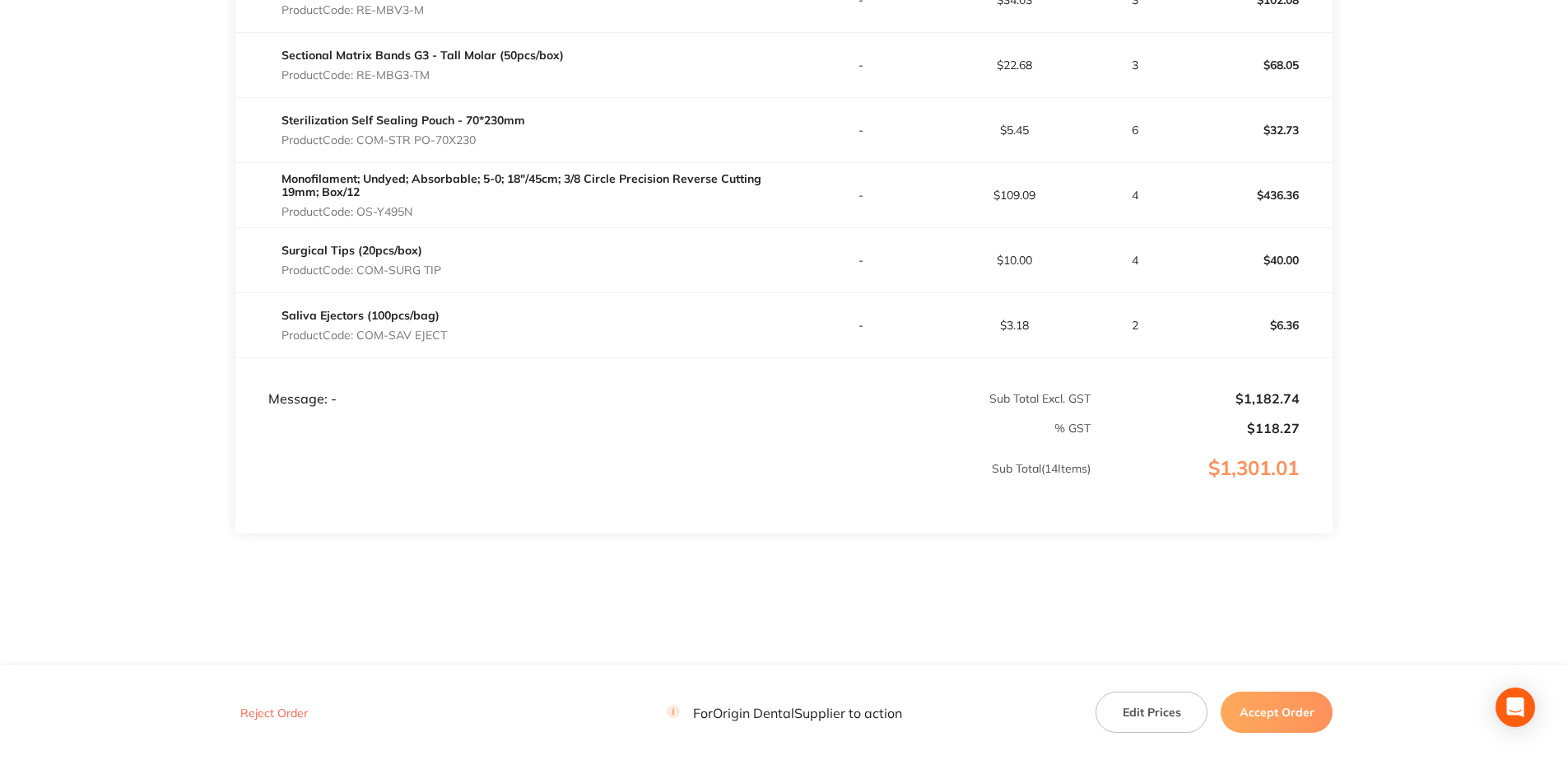 drag, startPoint x: 1301, startPoint y: 706, endPoint x: 1249, endPoint y: 678, distance: 59.05929 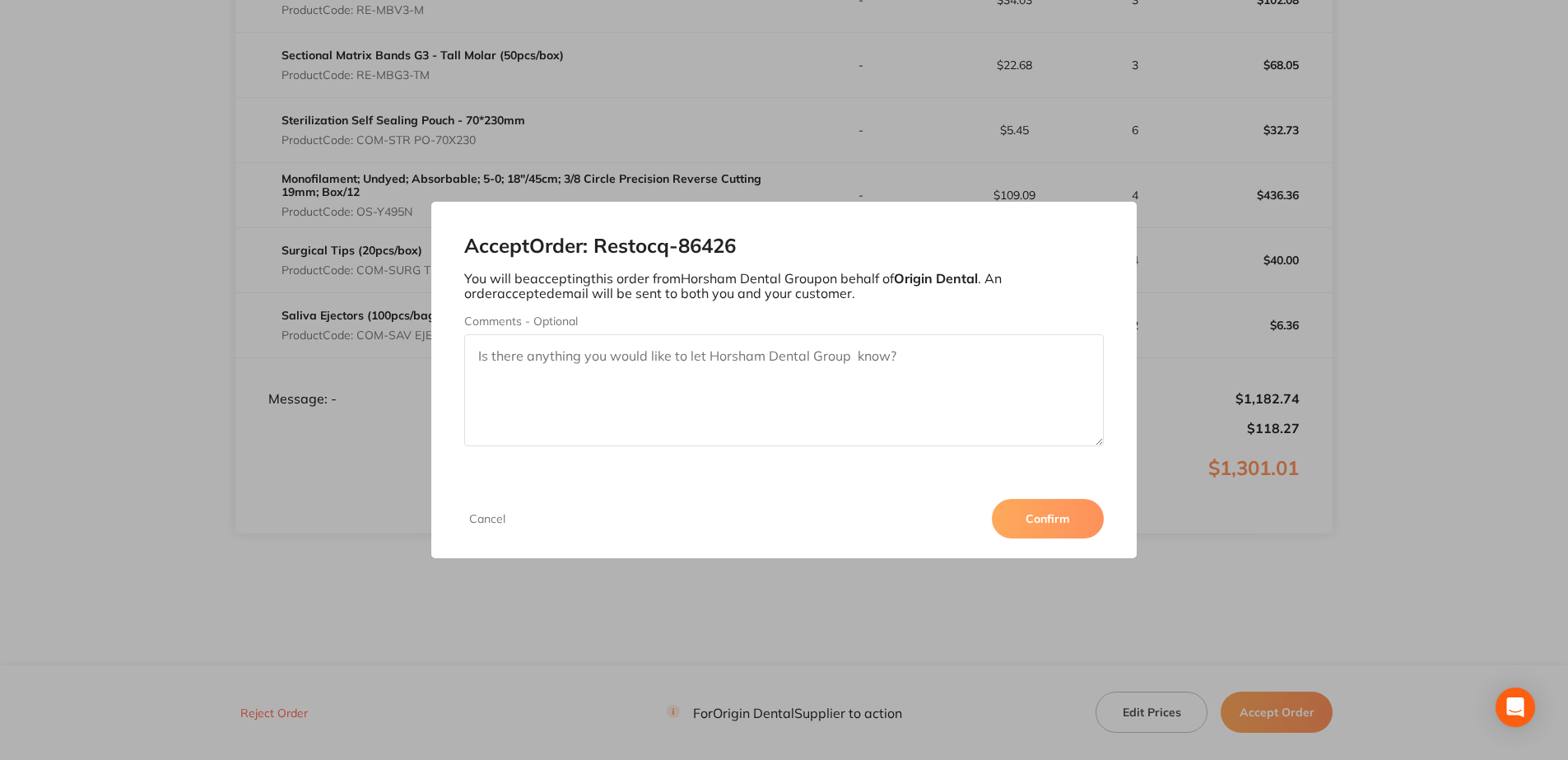 click on "Comments - Optional" at bounding box center (784, 390) 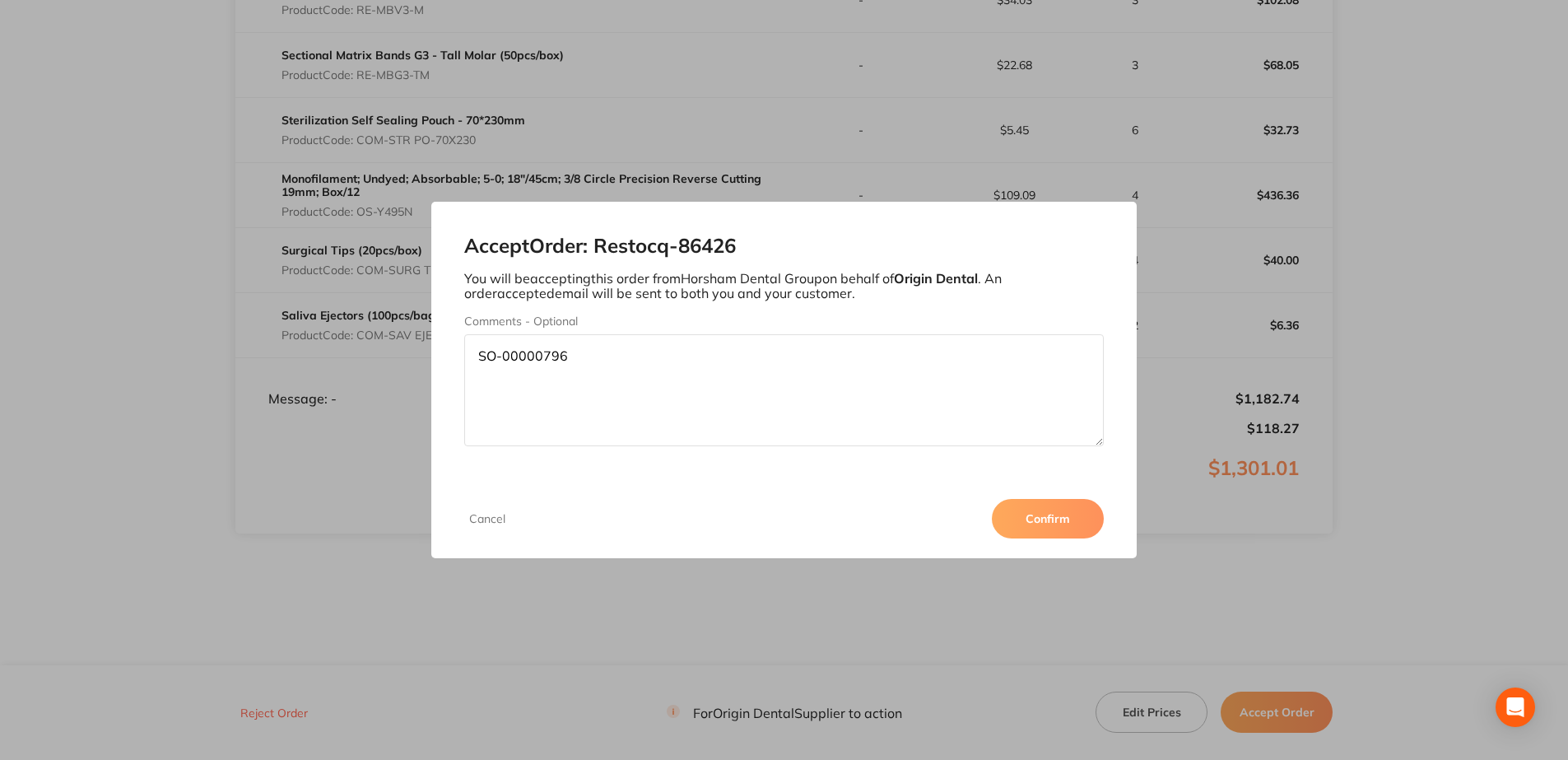 type on "SO-00000796" 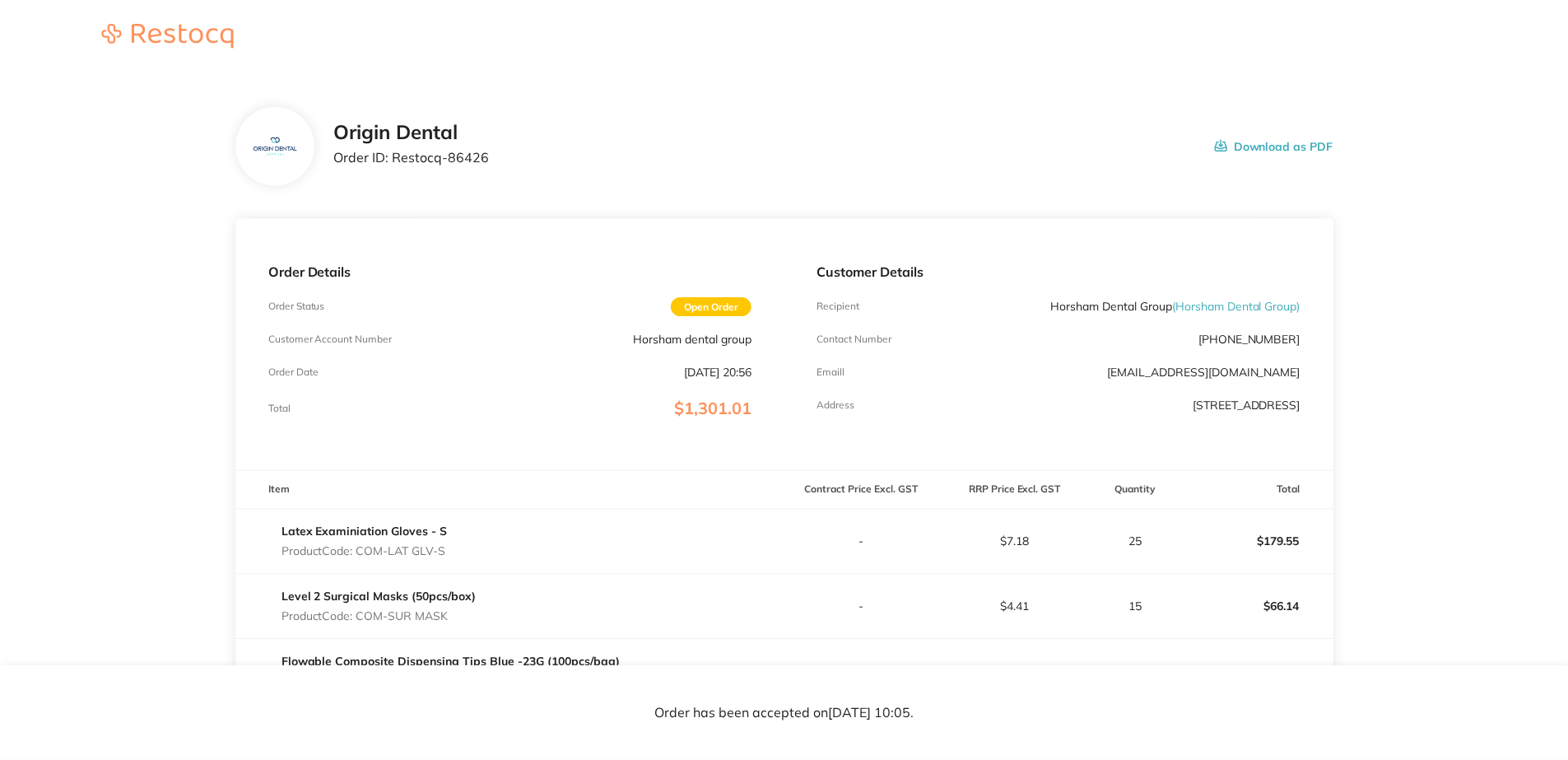scroll, scrollTop: 0, scrollLeft: 0, axis: both 